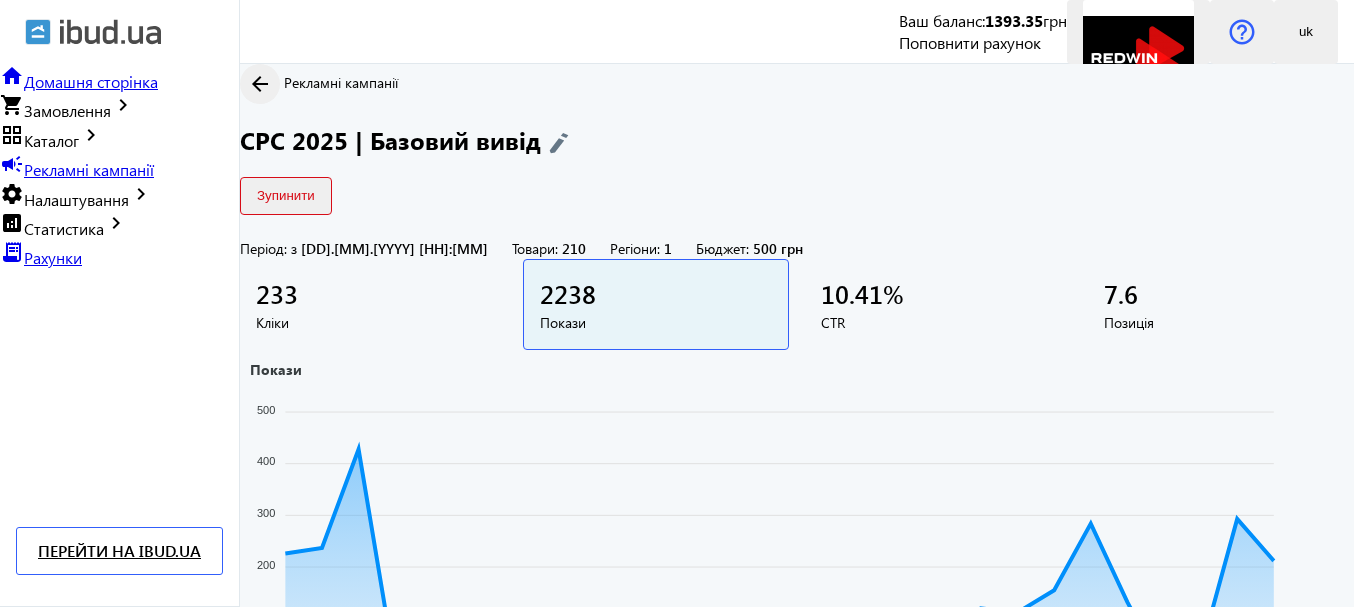 scroll, scrollTop: 200, scrollLeft: 0, axis: vertical 